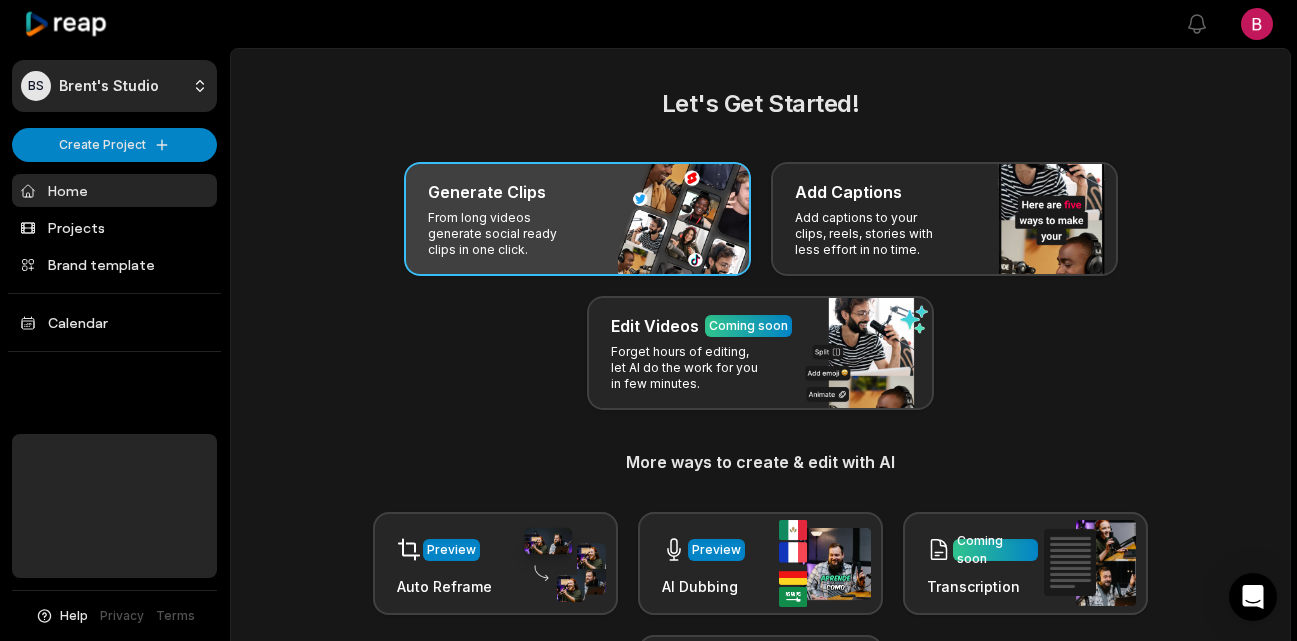 scroll, scrollTop: 0, scrollLeft: 0, axis: both 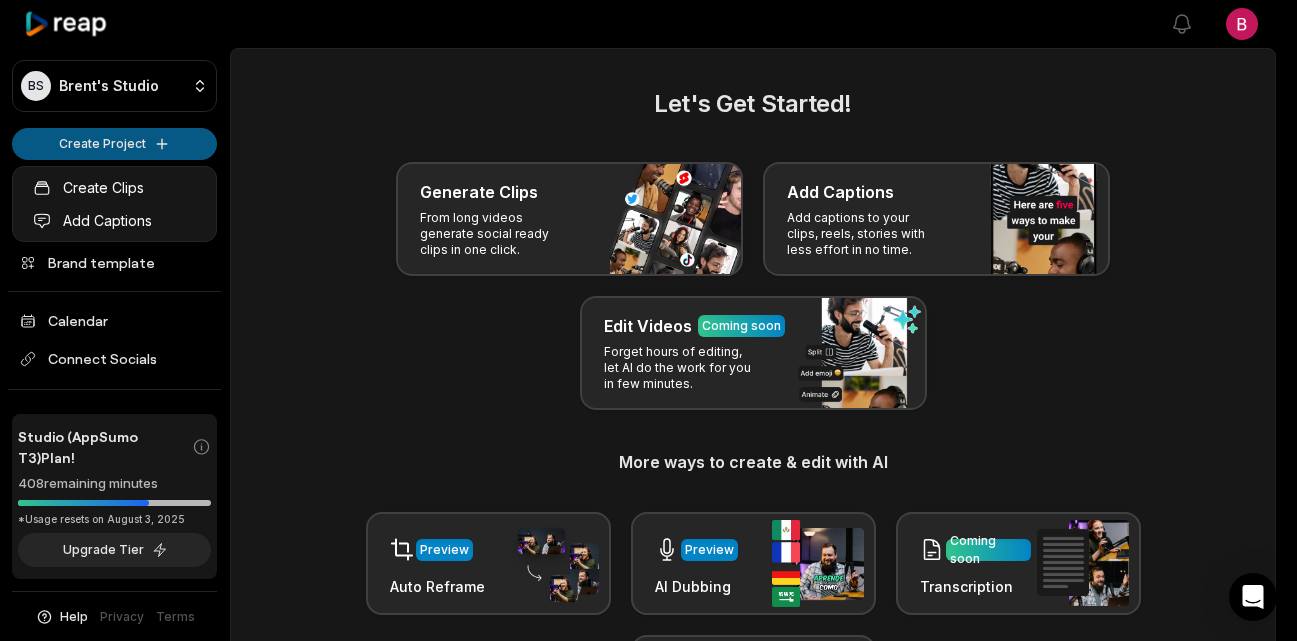 click on "BS Brent's Studio Create Project Home Projects Brand template Calendar Connect Socials Studio (AppSumo T3)  Plan! 408  remaining minutes *Usage resets on August 3, 2025 Upgrade Tier Help Privacy Terms Open sidebar View notifications Open user menu   Let's Get Started! Generate Clips From long videos generate social ready clips in one click. Add Captions Add captions to your clips, reels, stories with less effort in no time. Edit Videos Coming soon Forget hours of editing, let AI do the work for you in few minutes. More ways to create & edit with AI Preview Auto Reframe Preview AI Dubbing Coming soon Transcription Coming soon Noise removal Recent Projects View all View Clips Clips 46:59 Brad Beeler Open options 3 days ago View Clips Clips 52:08 Pradeepa Narayanaswamy Open options 5 days ago View Clips Clips 45:00 Phil Whitebloom Open options 9 days ago View Clips Clips 47:47 Yogi Mueller Open options 12 days ago Made with   in San Francisco
Create Clips Add Captions" at bounding box center [648, 320] 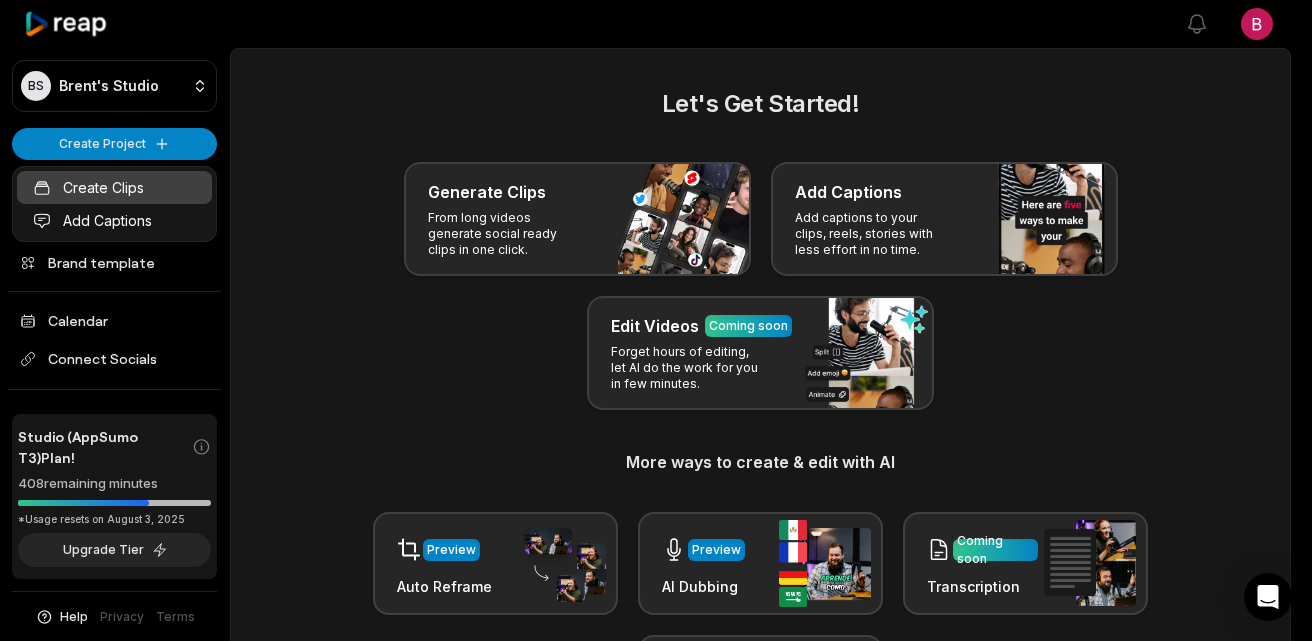 click on "Create Clips" at bounding box center (114, 187) 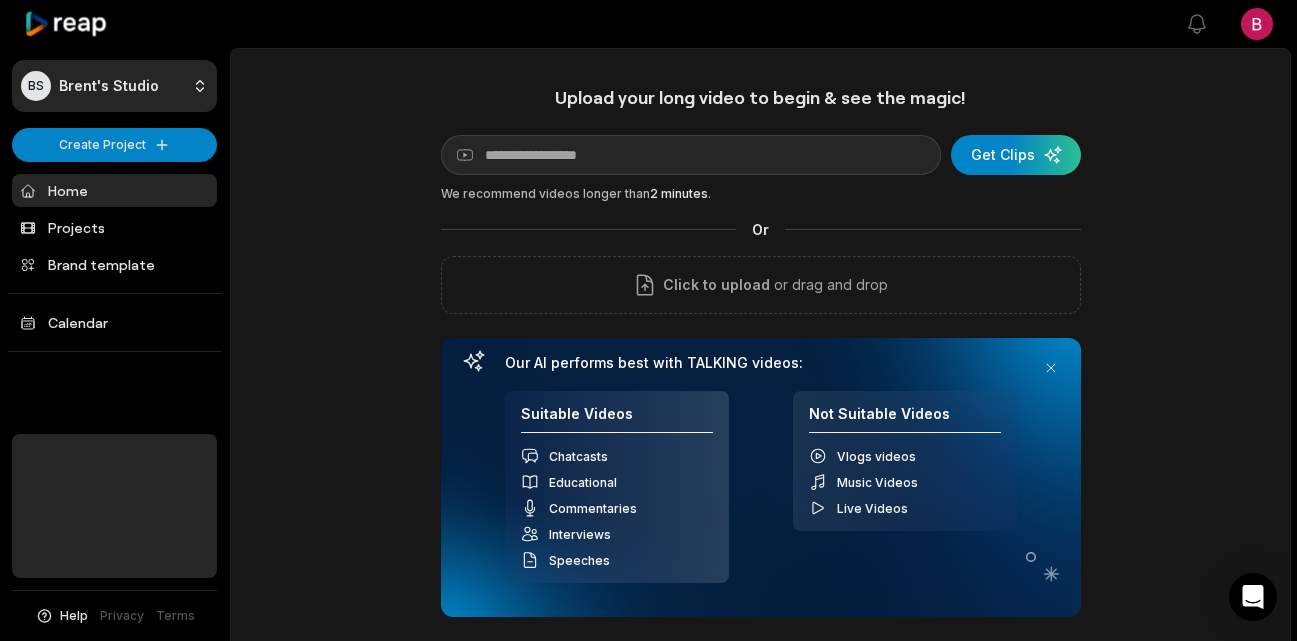 scroll, scrollTop: 0, scrollLeft: 0, axis: both 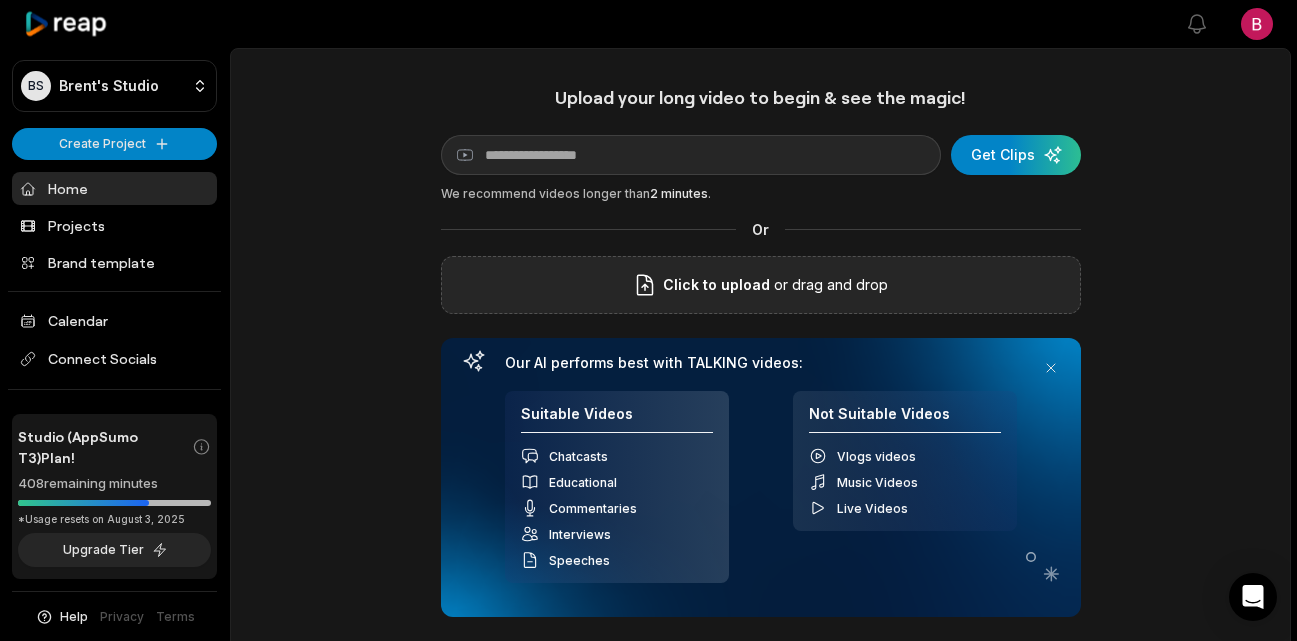 click on "or drag and drop" at bounding box center (829, 285) 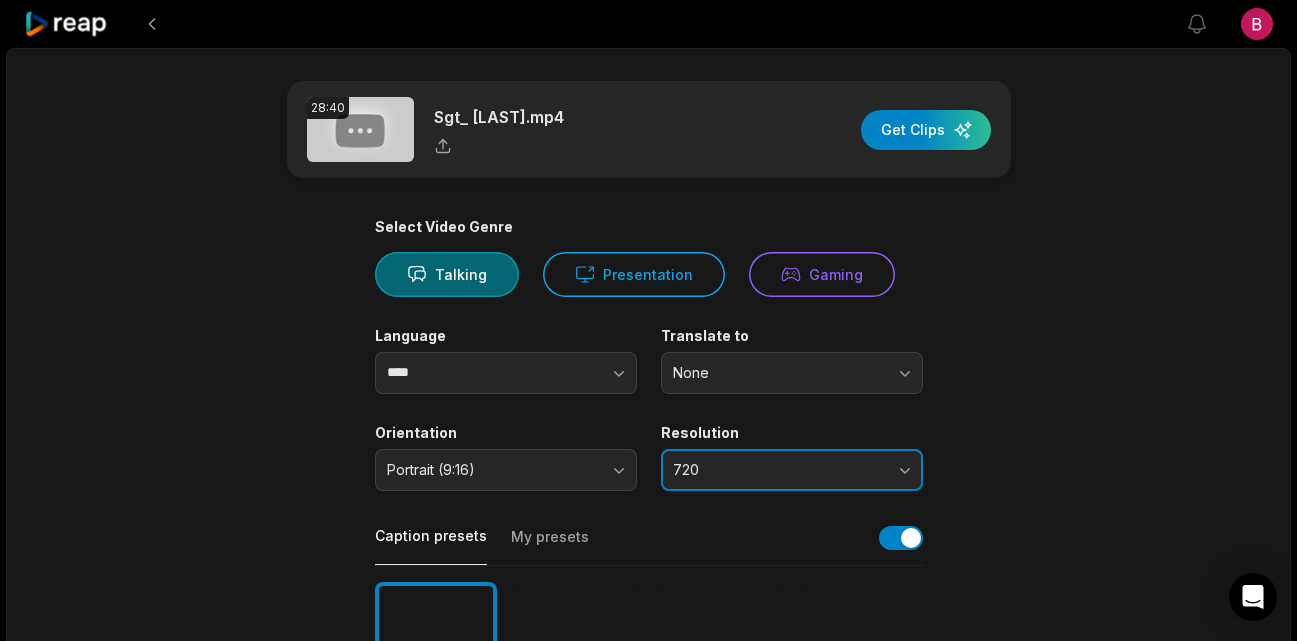 click on "720" at bounding box center (778, 470) 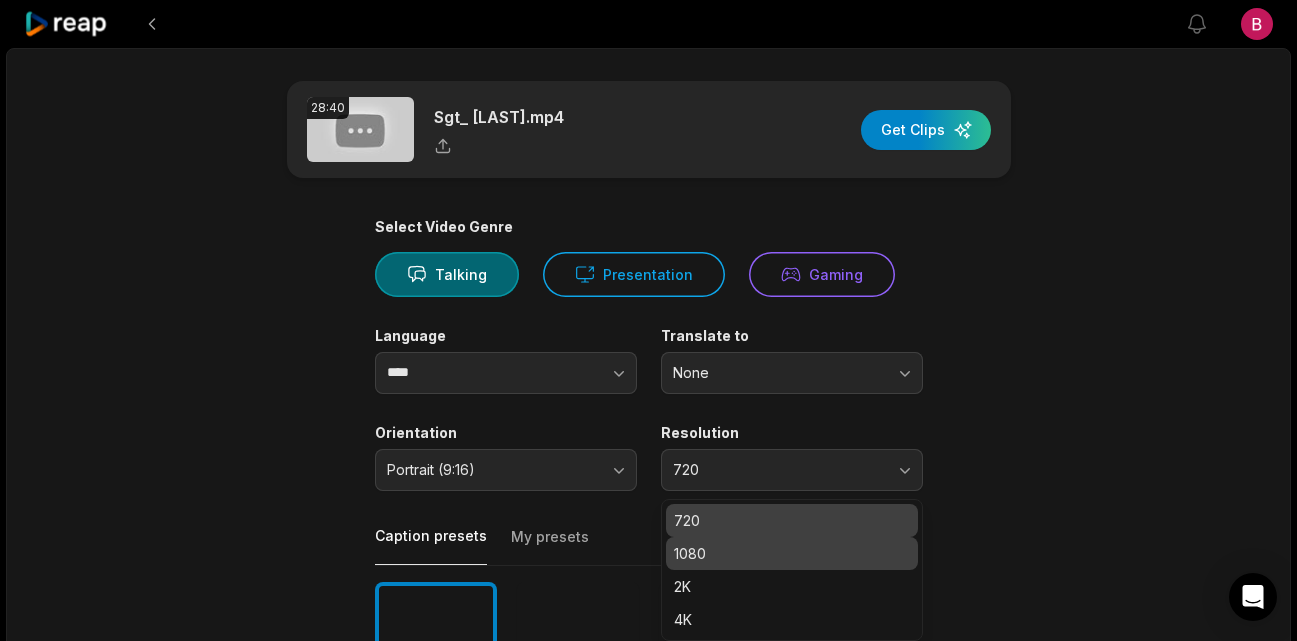 click on "1080" at bounding box center (792, 553) 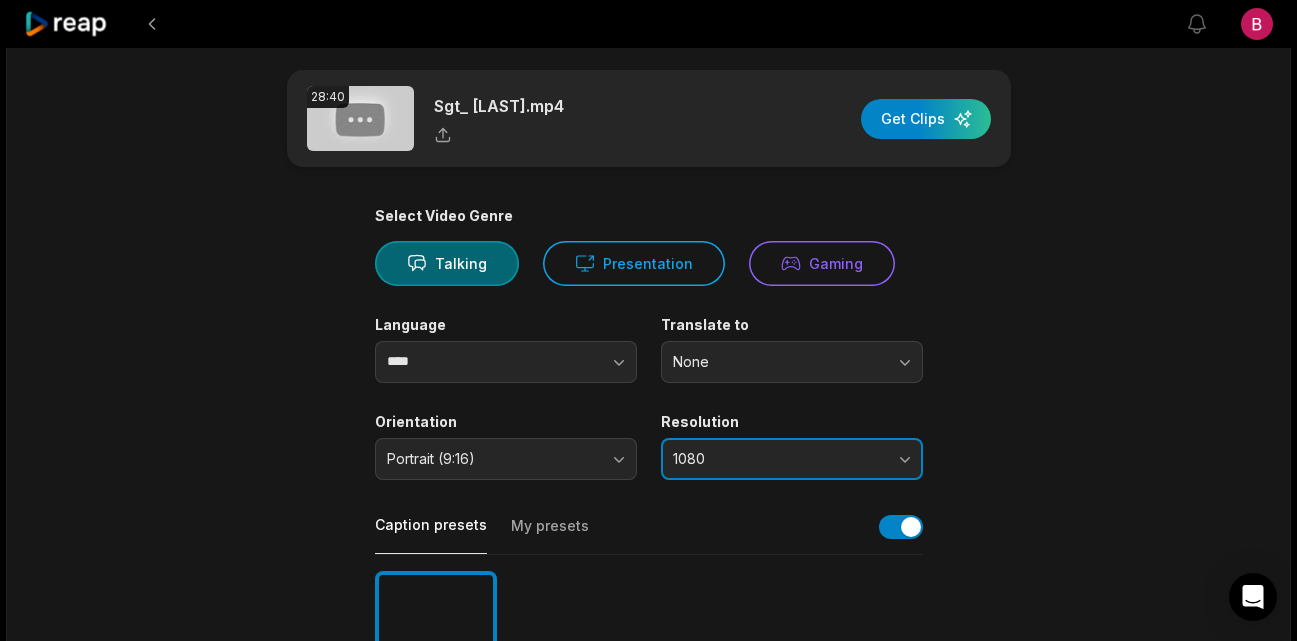 scroll, scrollTop: 132, scrollLeft: 0, axis: vertical 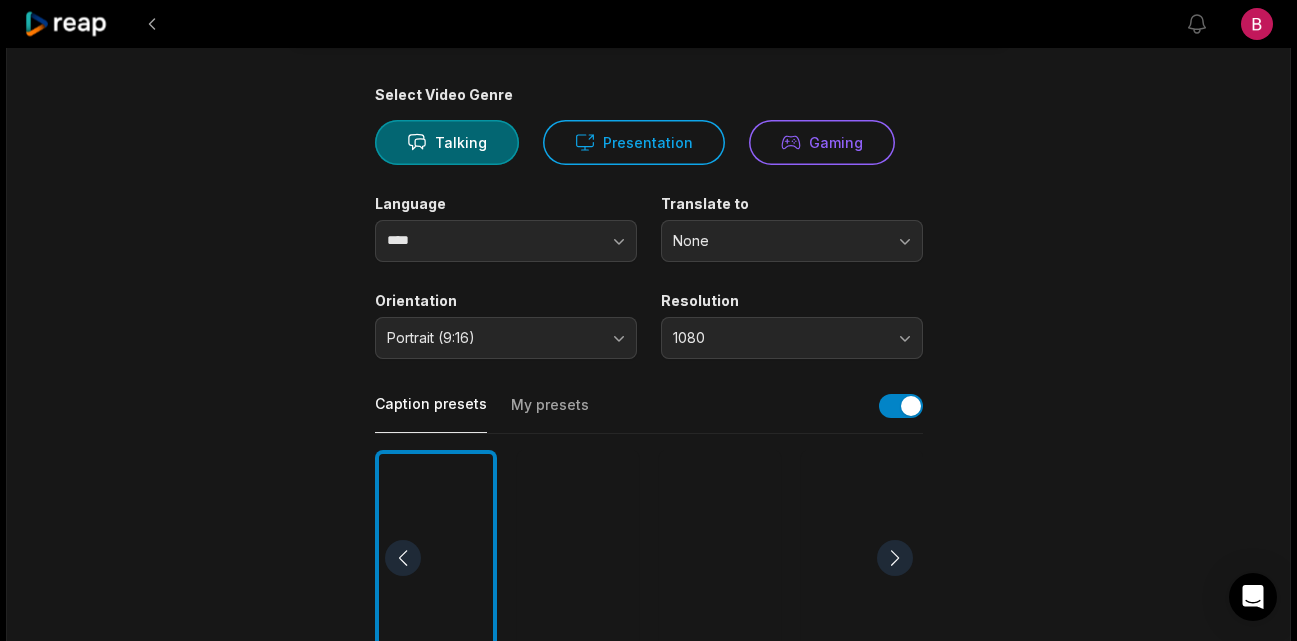 click at bounding box center [720, 558] 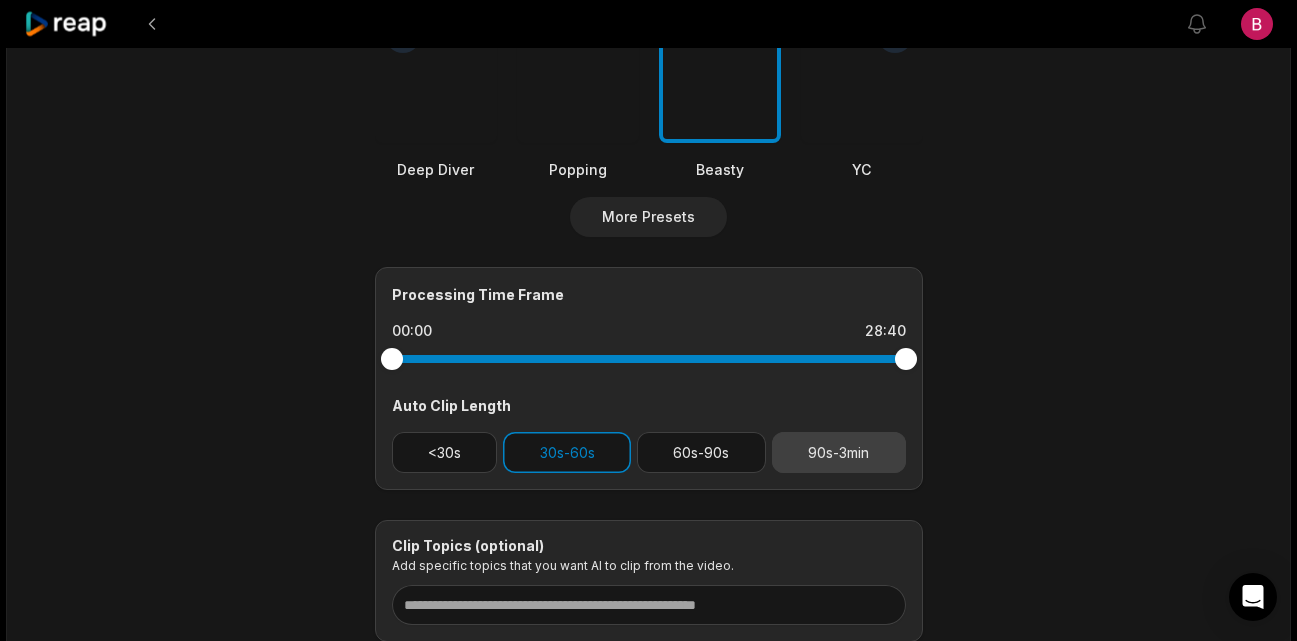 scroll, scrollTop: 653, scrollLeft: 0, axis: vertical 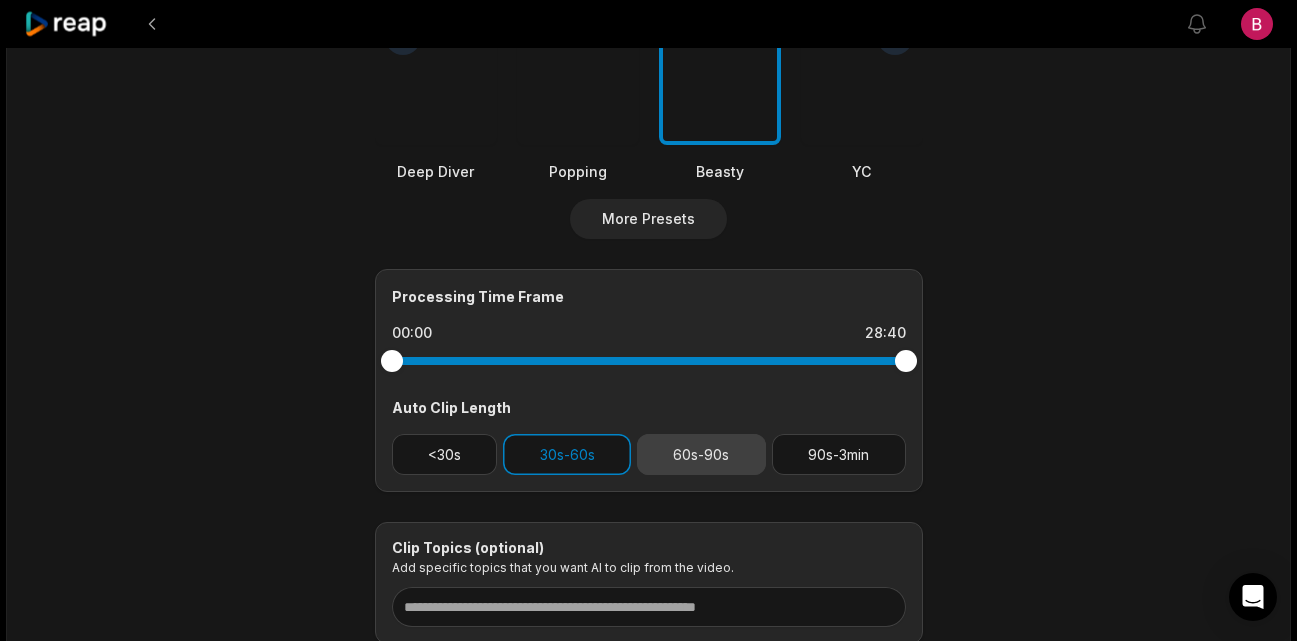 click on "60s-90s" at bounding box center (701, 454) 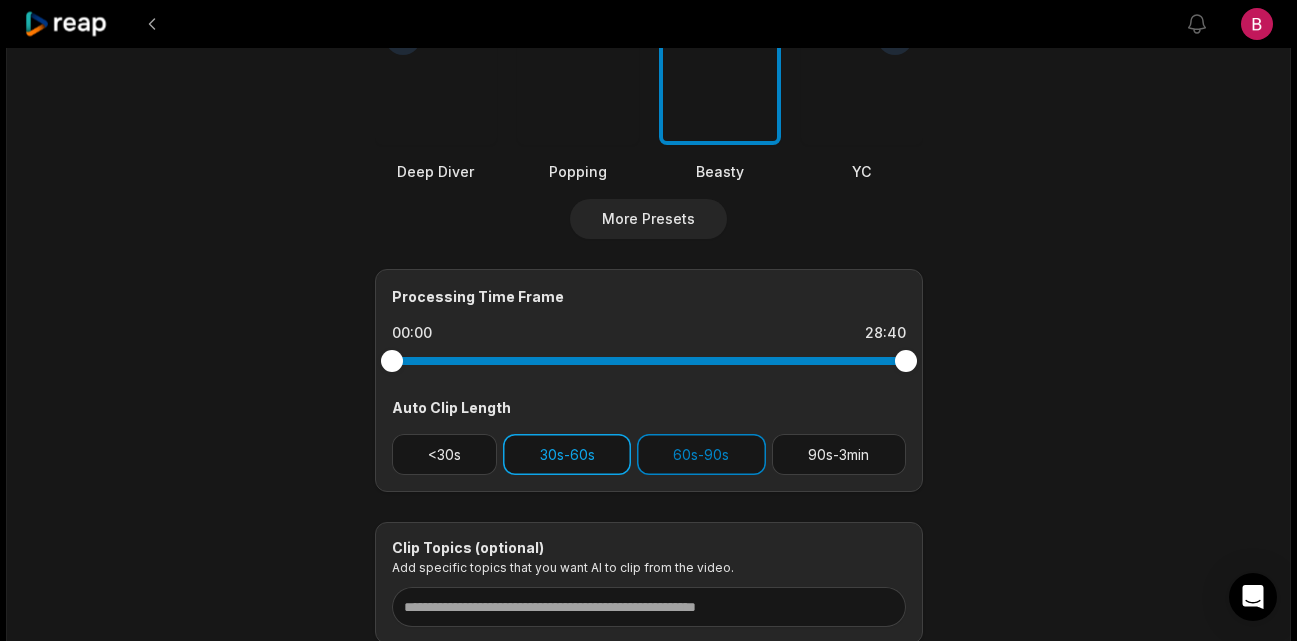 drag, startPoint x: 468, startPoint y: 457, endPoint x: 559, endPoint y: 455, distance: 91.02197 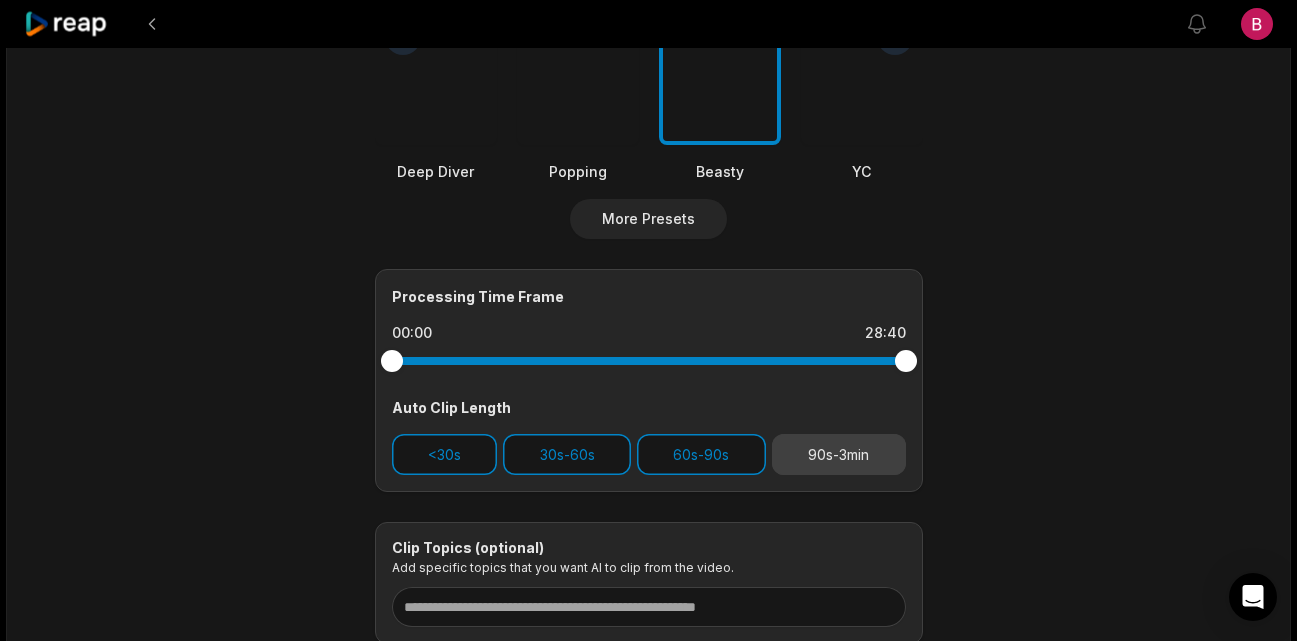 click on "90s-3min" at bounding box center [839, 454] 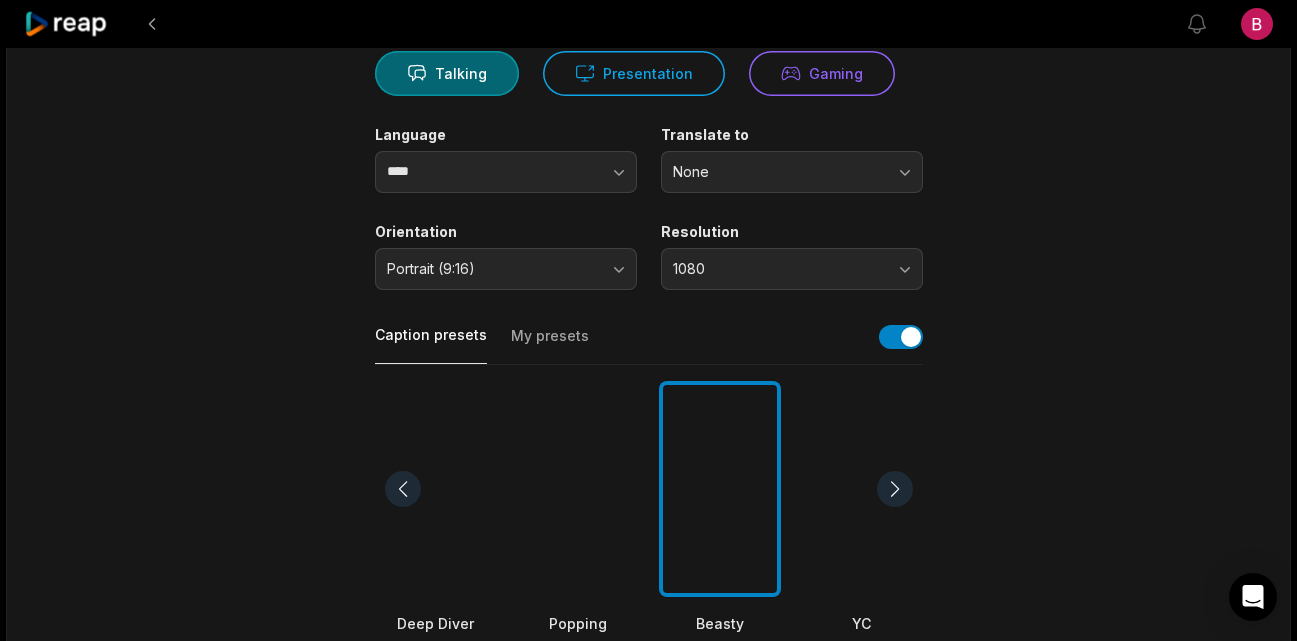 scroll, scrollTop: 0, scrollLeft: 0, axis: both 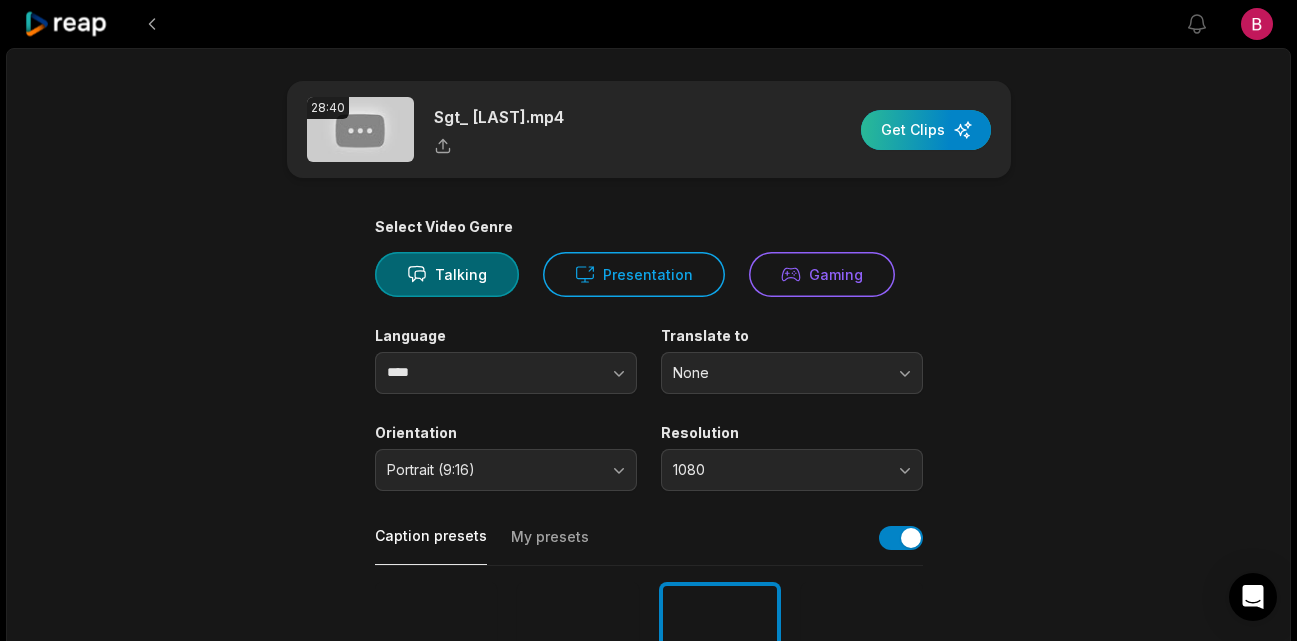 click at bounding box center [926, 130] 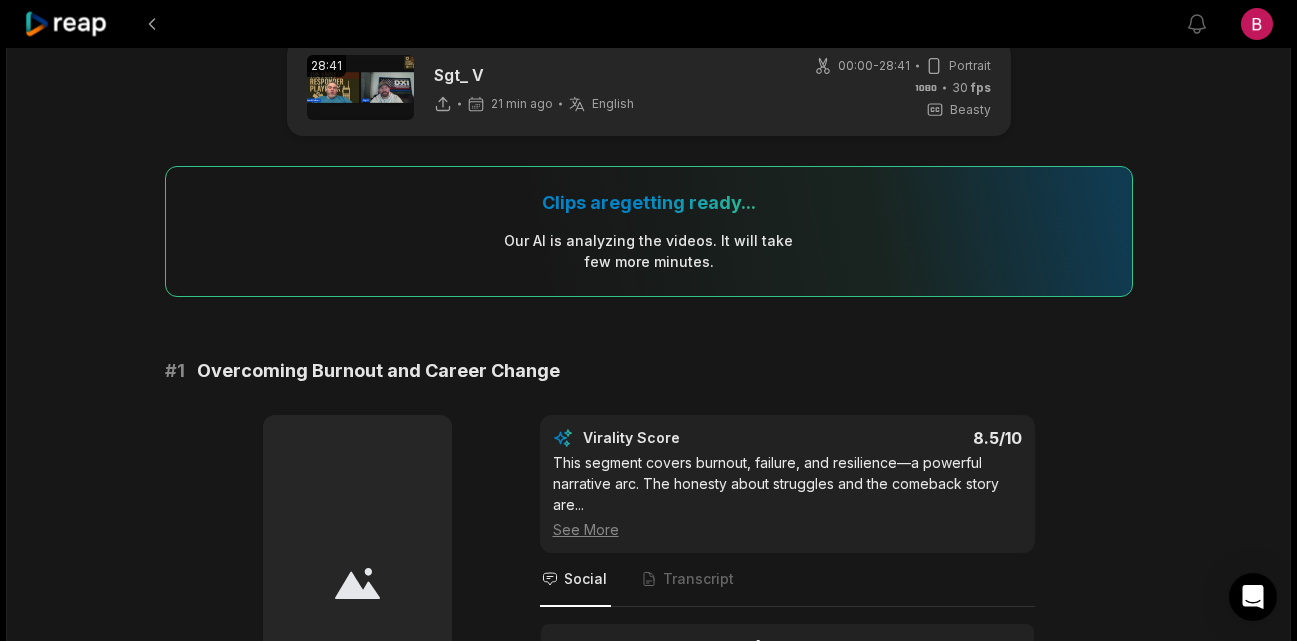 scroll, scrollTop: 0, scrollLeft: 0, axis: both 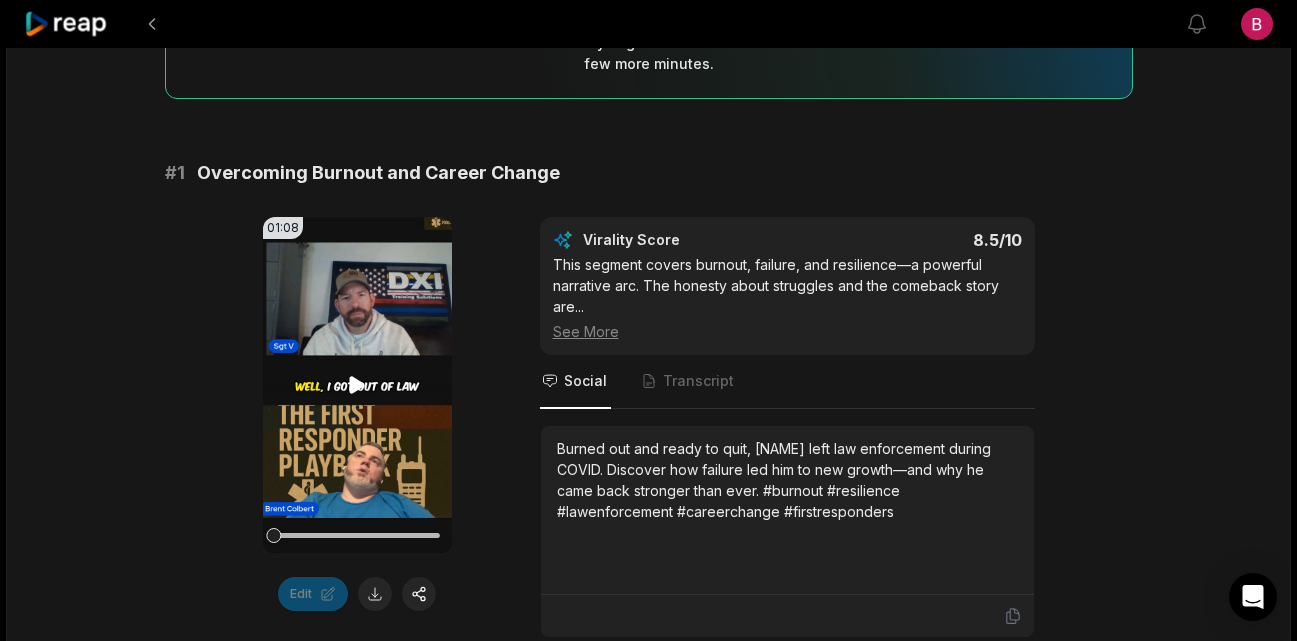 click on "Your browser does not support mp4 format." at bounding box center (357, 385) 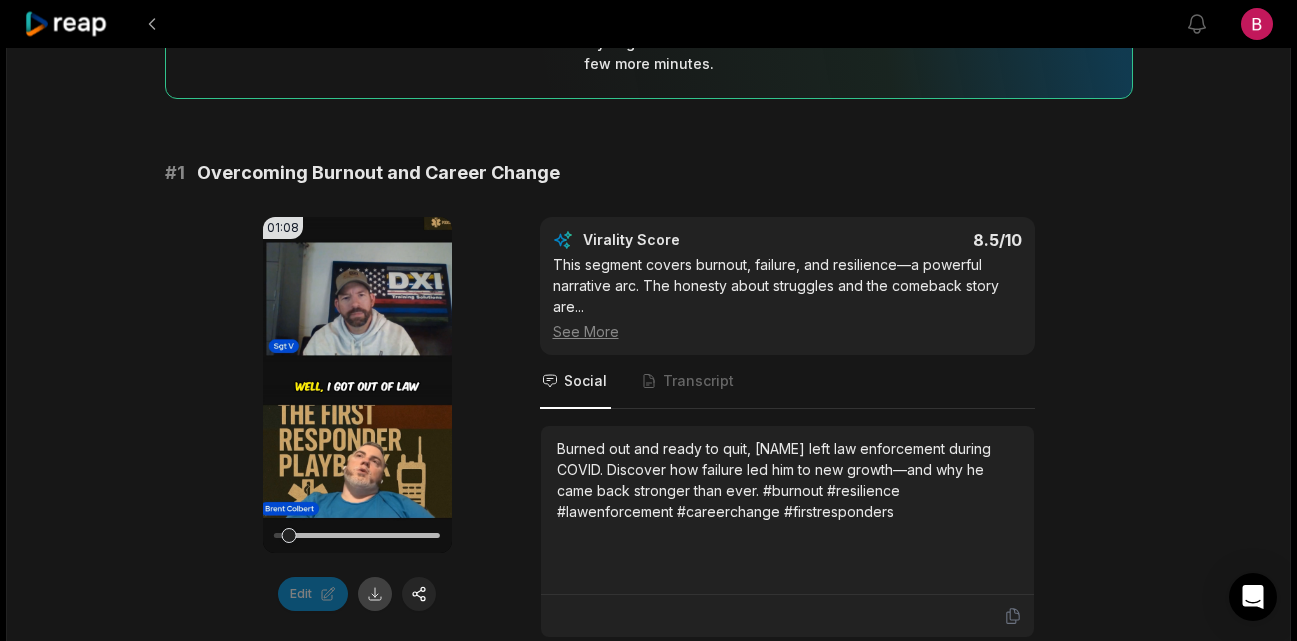 click at bounding box center (375, 594) 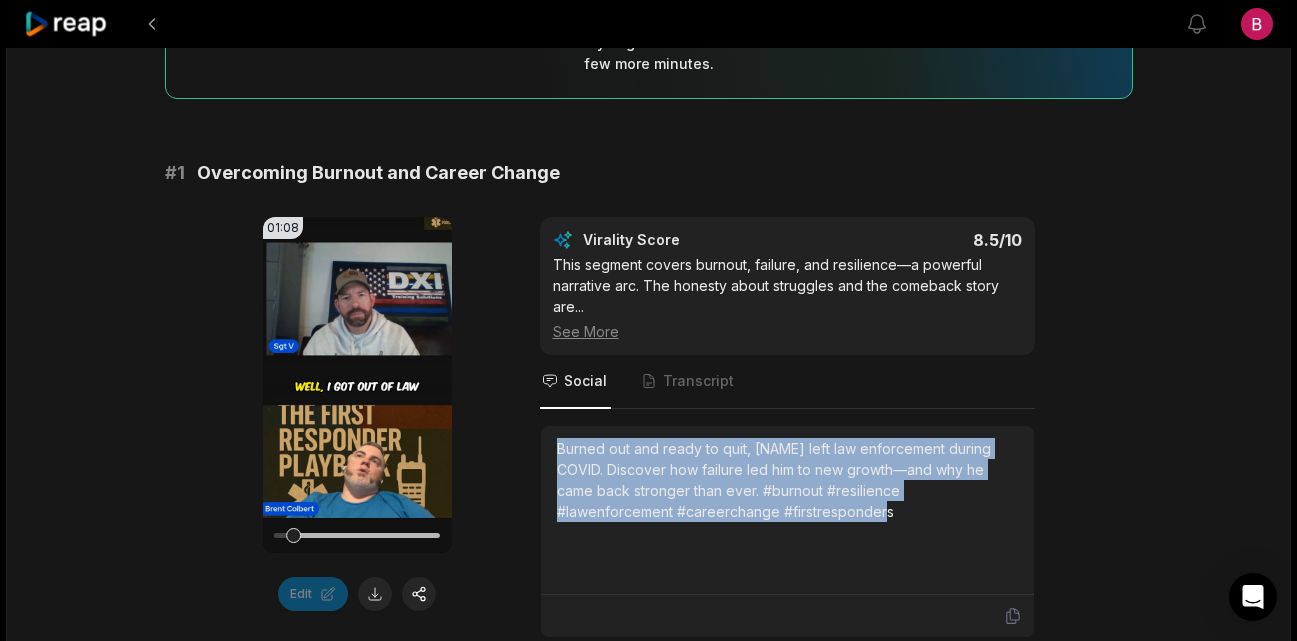 drag, startPoint x: 917, startPoint y: 515, endPoint x: 538, endPoint y: 444, distance: 385.59305 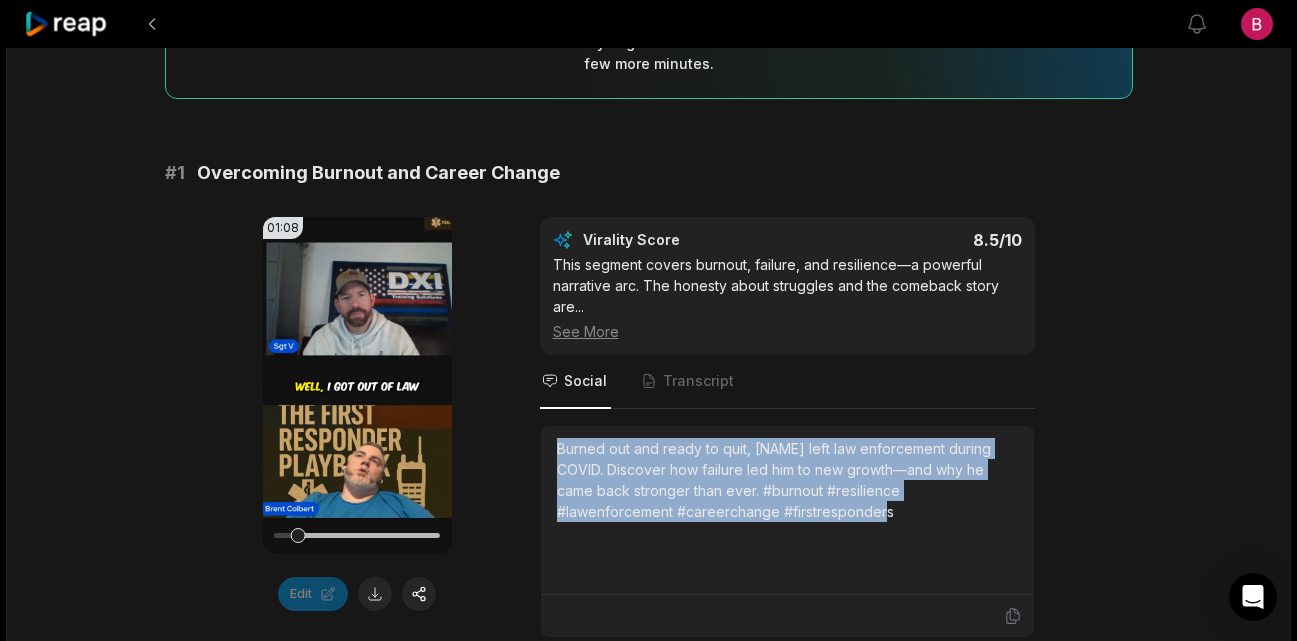 copy on "Burned out and ready to quit, [NAME] left law enforcement during COVID. Discover how failure led him to new growth—and why he came back stronger than ever. #burnout #resilience #lawenforcement #careerchange #firstresponders" 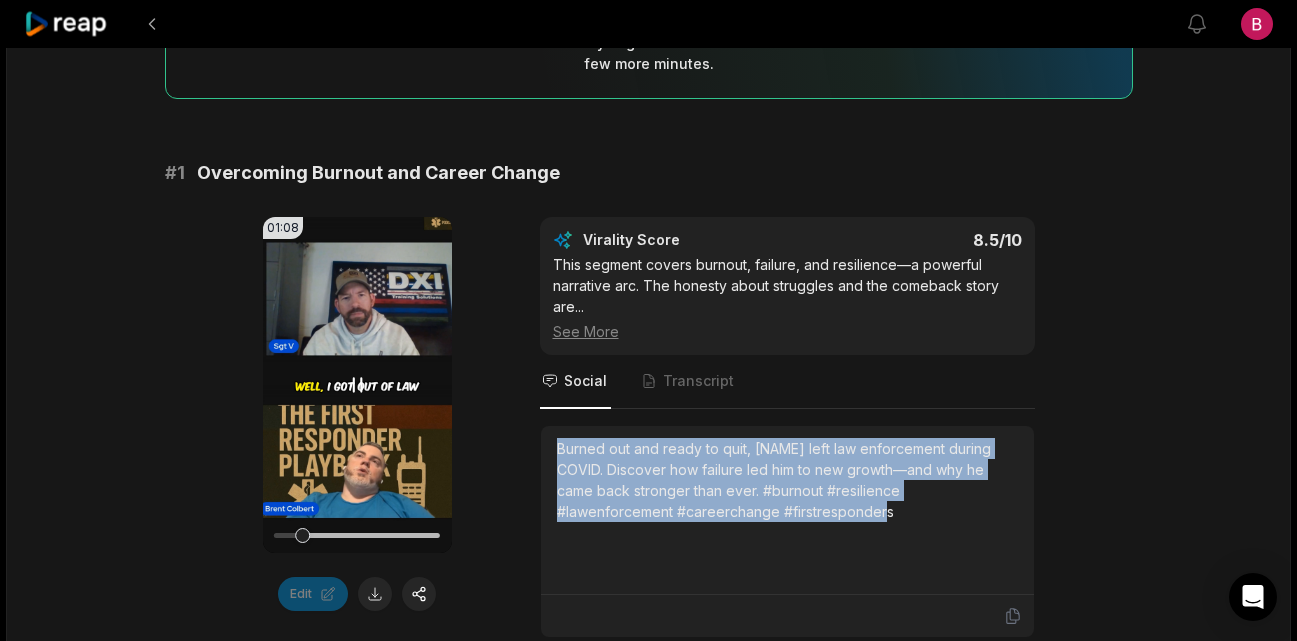click 